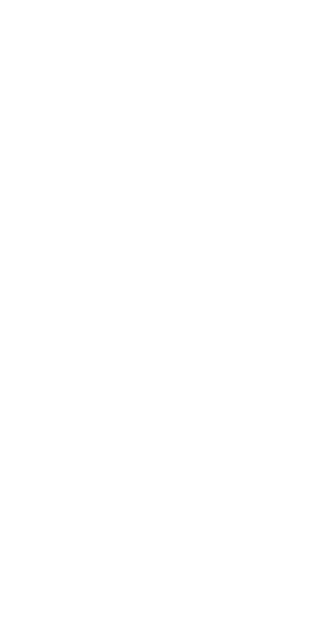 scroll, scrollTop: 0, scrollLeft: 0, axis: both 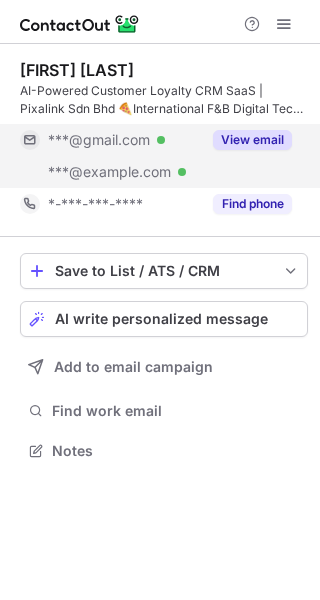 click on "View email" at bounding box center [252, 140] 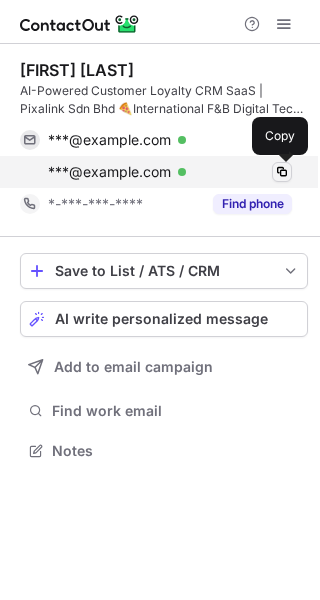 click at bounding box center (282, 172) 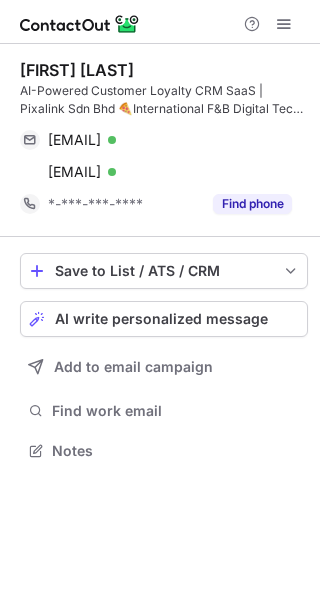 scroll, scrollTop: 0, scrollLeft: 0, axis: both 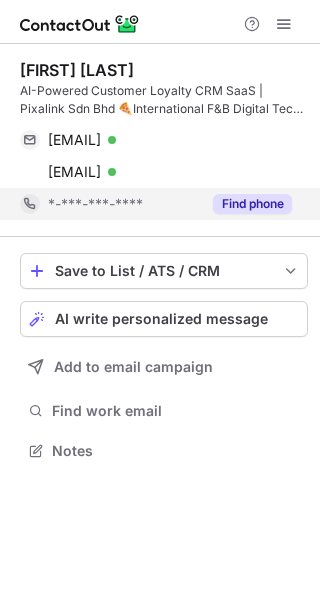 click on "Find phone" at bounding box center (252, 204) 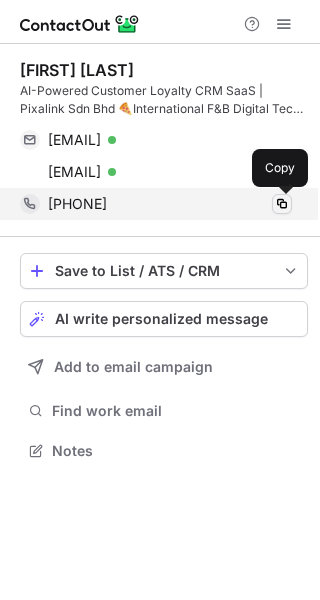 click at bounding box center (282, 204) 